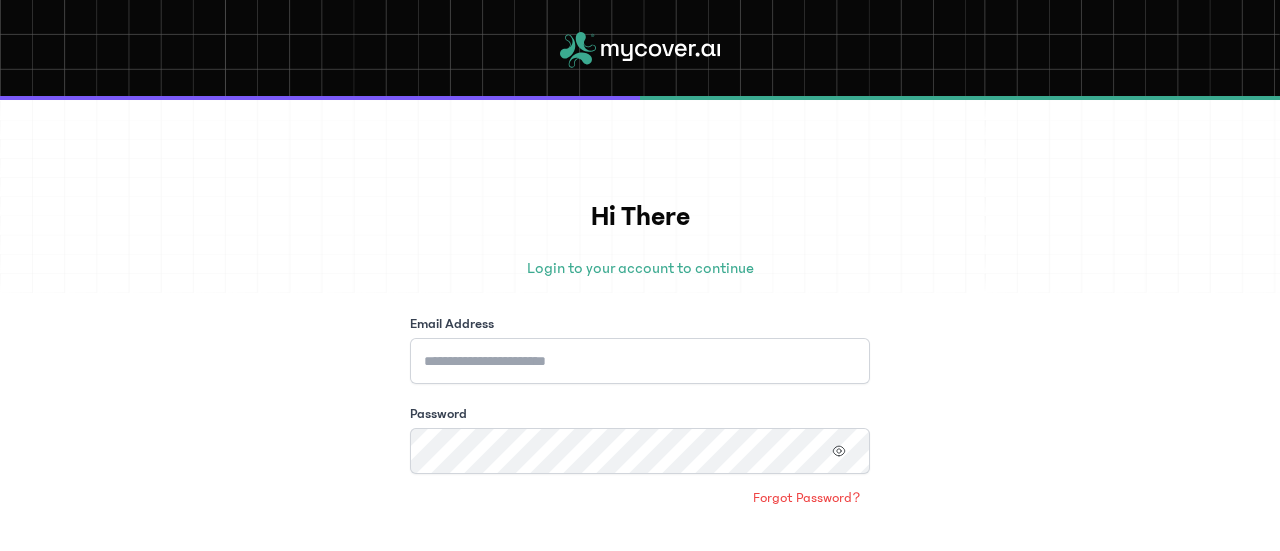 scroll, scrollTop: 0, scrollLeft: 0, axis: both 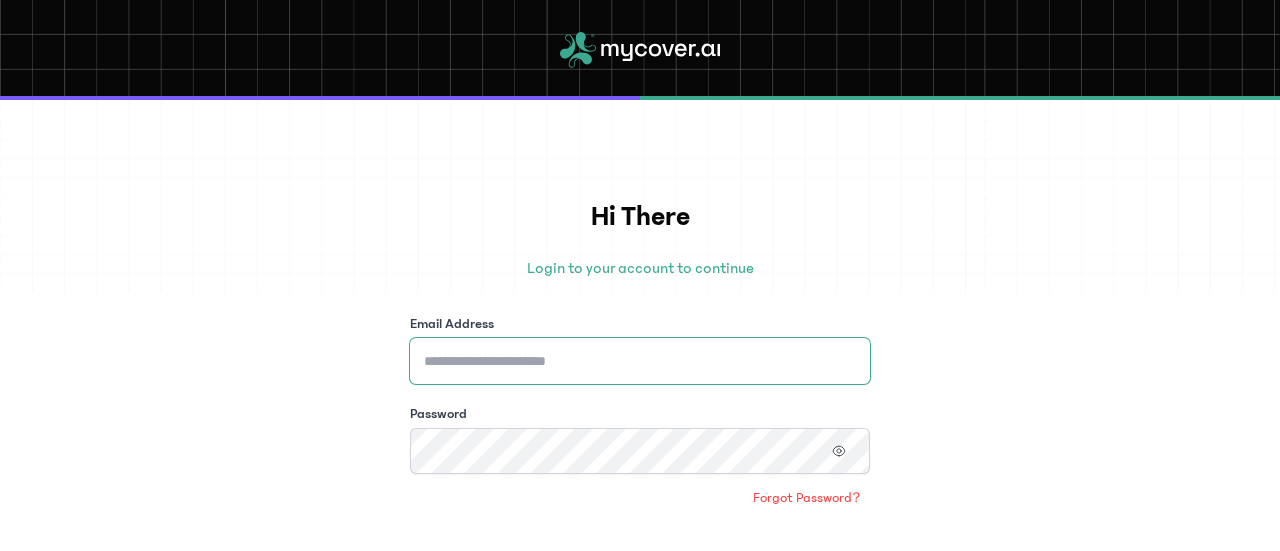 click on "Email Address" at bounding box center (640, 361) 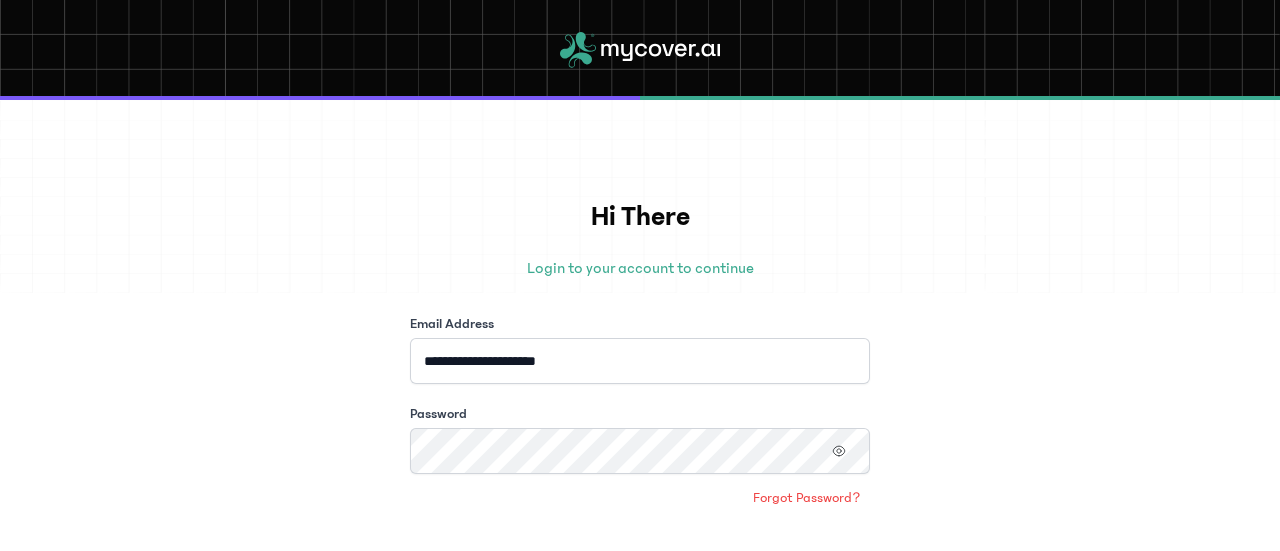 click on "**********" at bounding box center (640, 325) 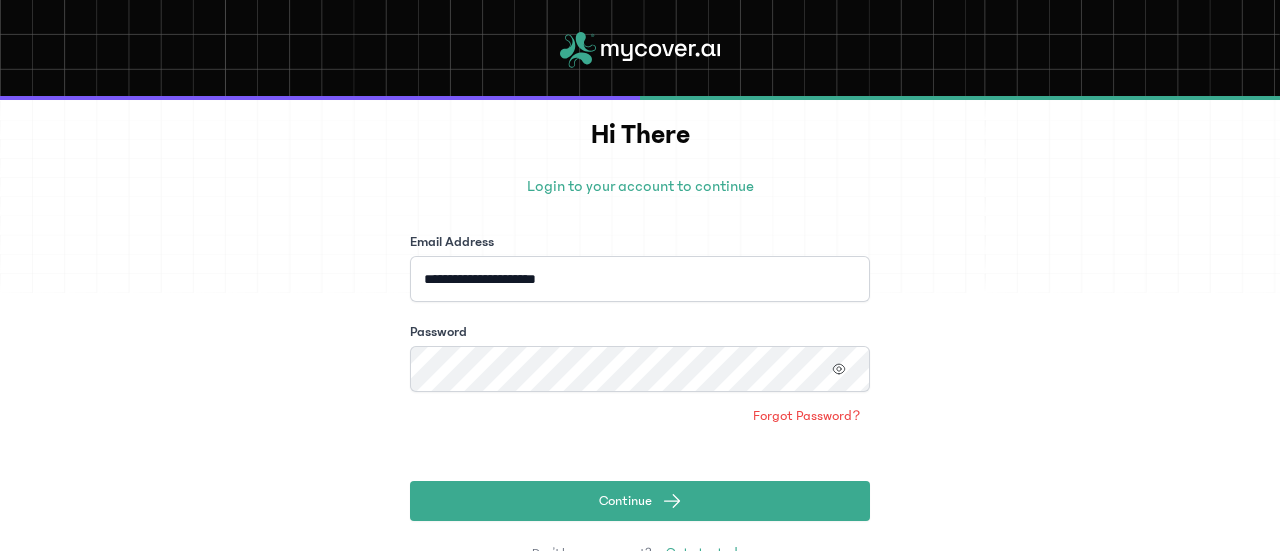scroll, scrollTop: 120, scrollLeft: 0, axis: vertical 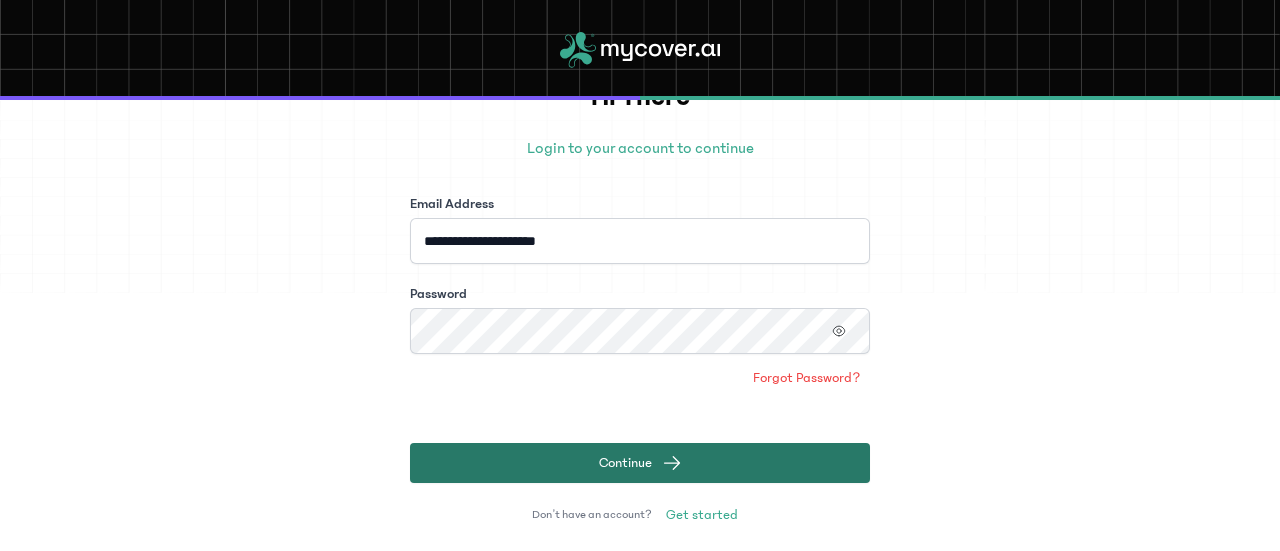 click on "Continue" 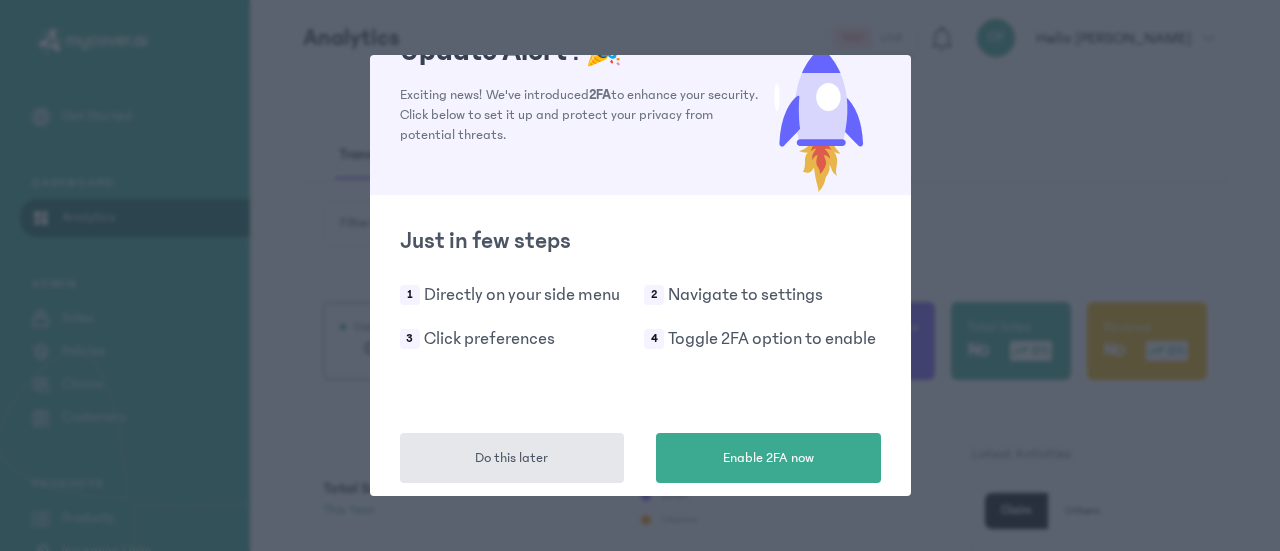 scroll, scrollTop: 73, scrollLeft: 0, axis: vertical 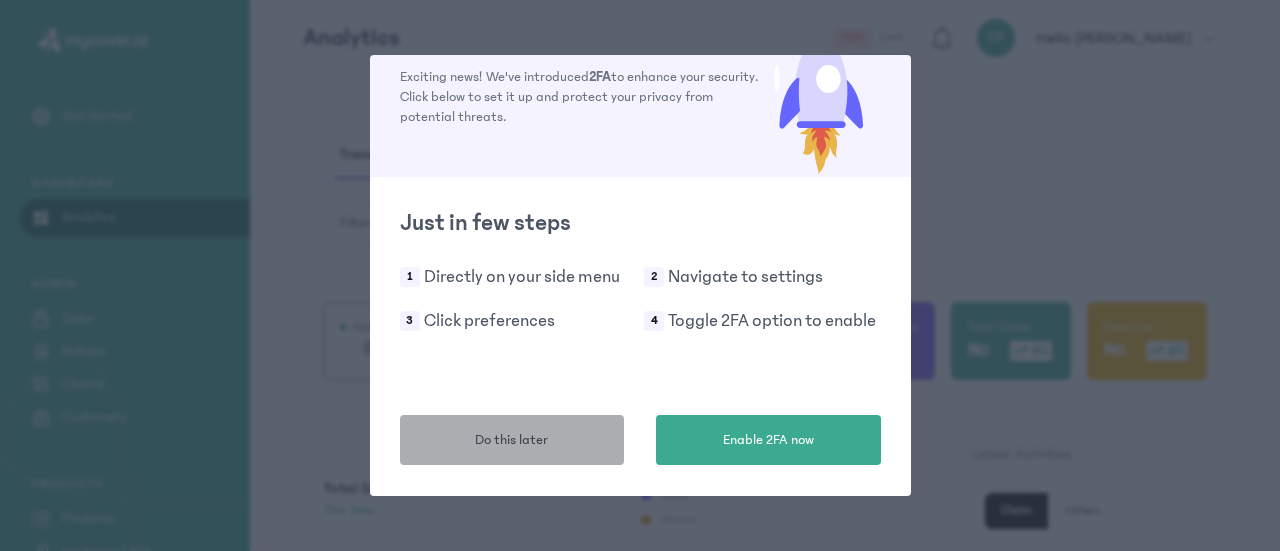 click on "Do this later" at bounding box center (512, 440) 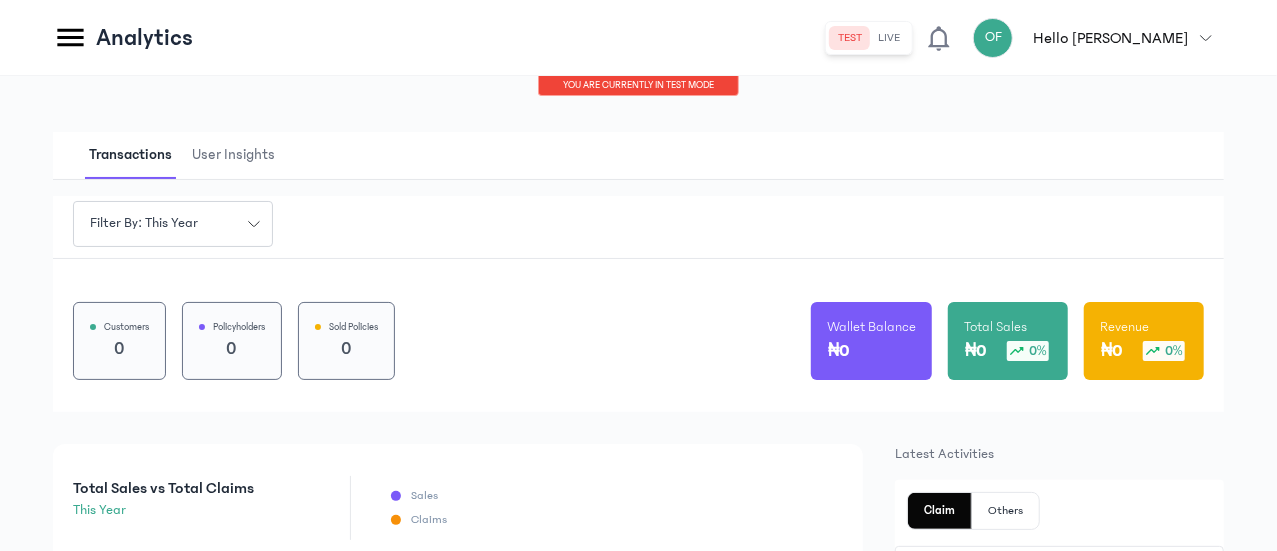 click on "Hello [PERSON_NAME]" at bounding box center [1110, 38] 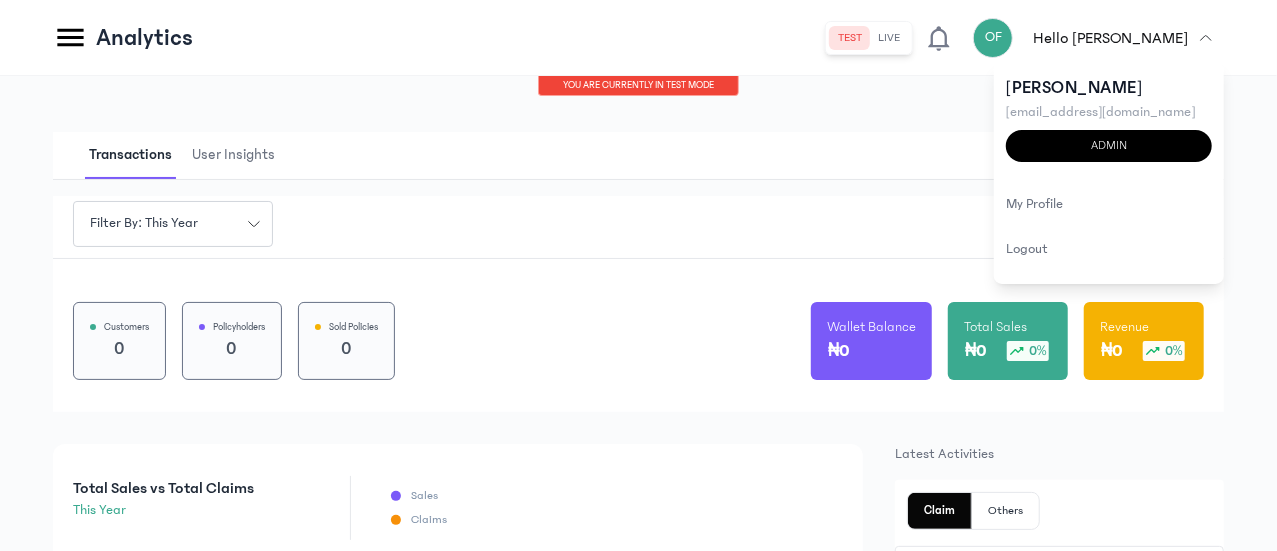 scroll, scrollTop: 306, scrollLeft: 0, axis: vertical 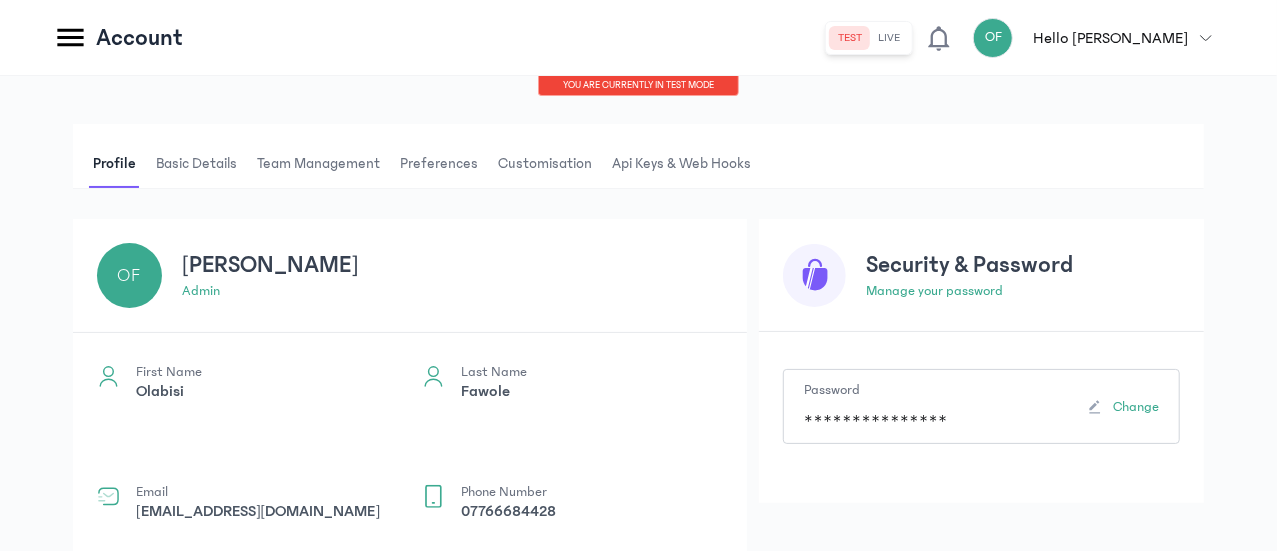 click on "Team Management" at bounding box center [318, 164] 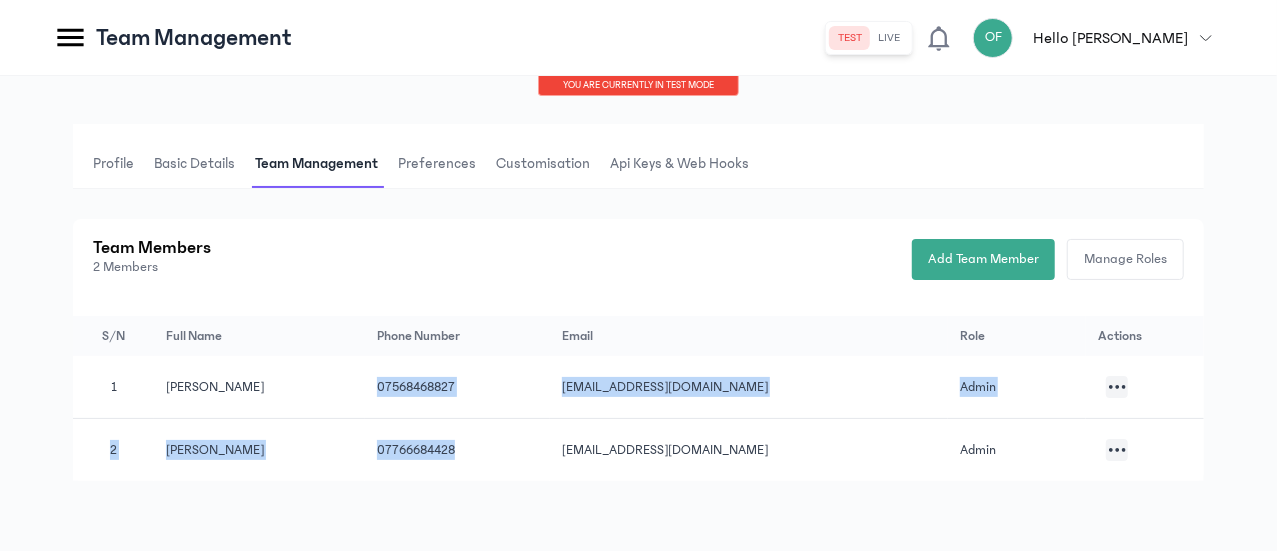 drag, startPoint x: 595, startPoint y: 397, endPoint x: 701, endPoint y: 441, distance: 114.76933 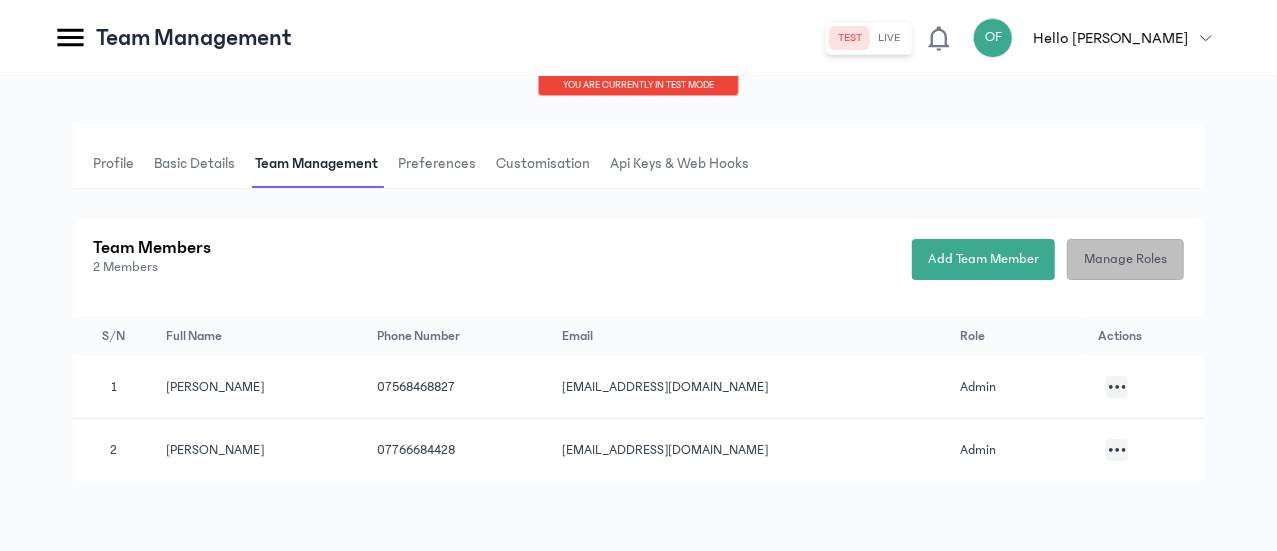 click on "Manage Roles" at bounding box center [1125, 259] 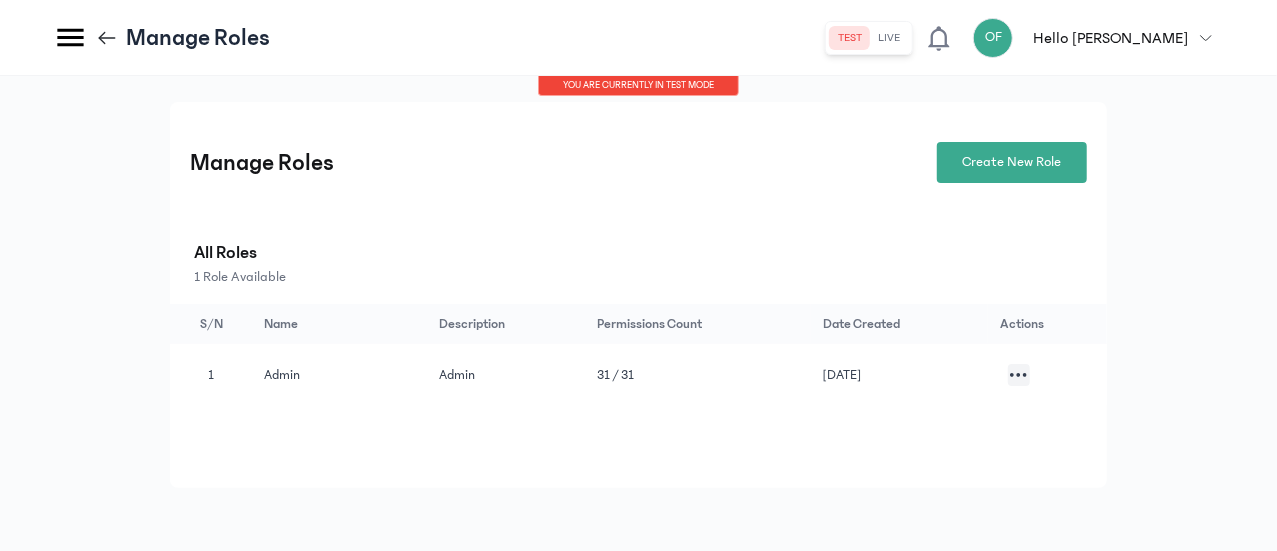 scroll, scrollTop: 0, scrollLeft: 0, axis: both 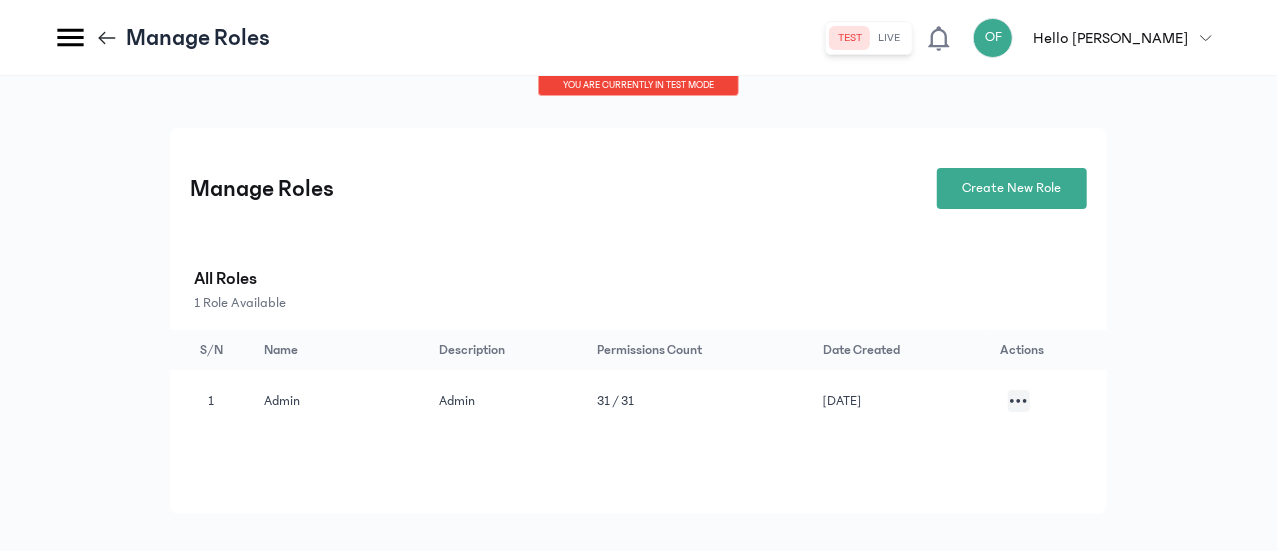 click on "Settings" at bounding box center (-164, 480) 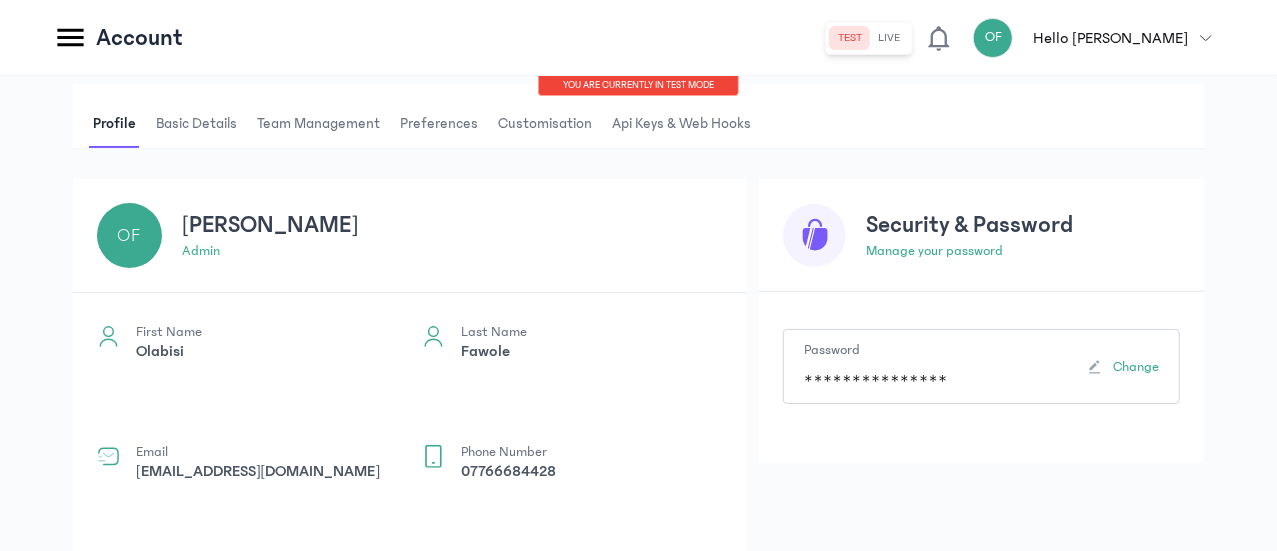 scroll, scrollTop: 25, scrollLeft: 0, axis: vertical 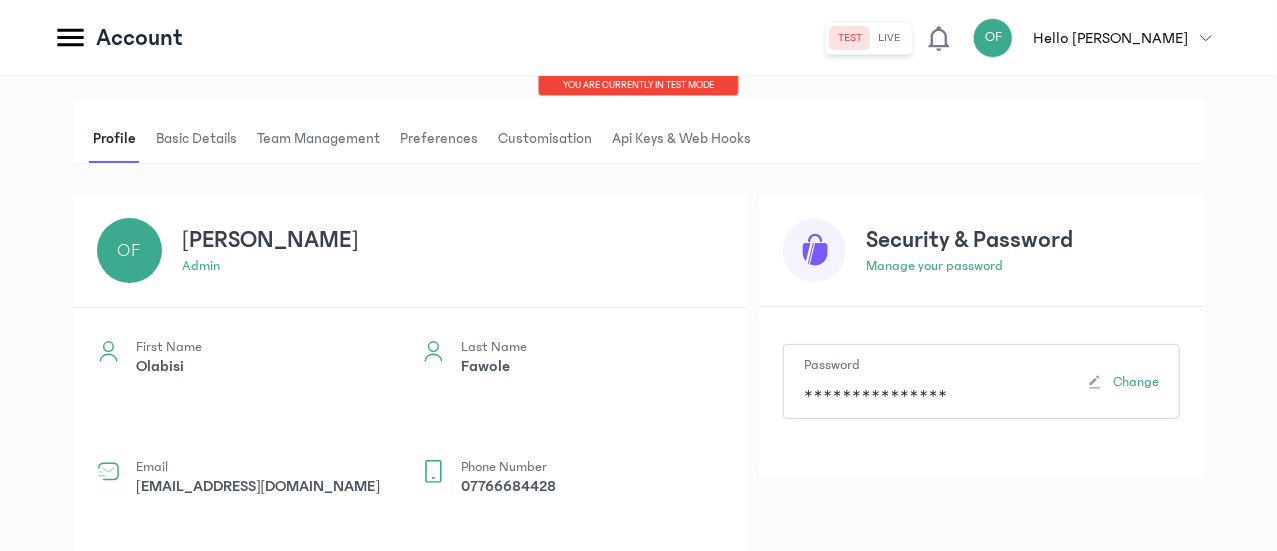 click on "Customers" at bounding box center (-156, 111) 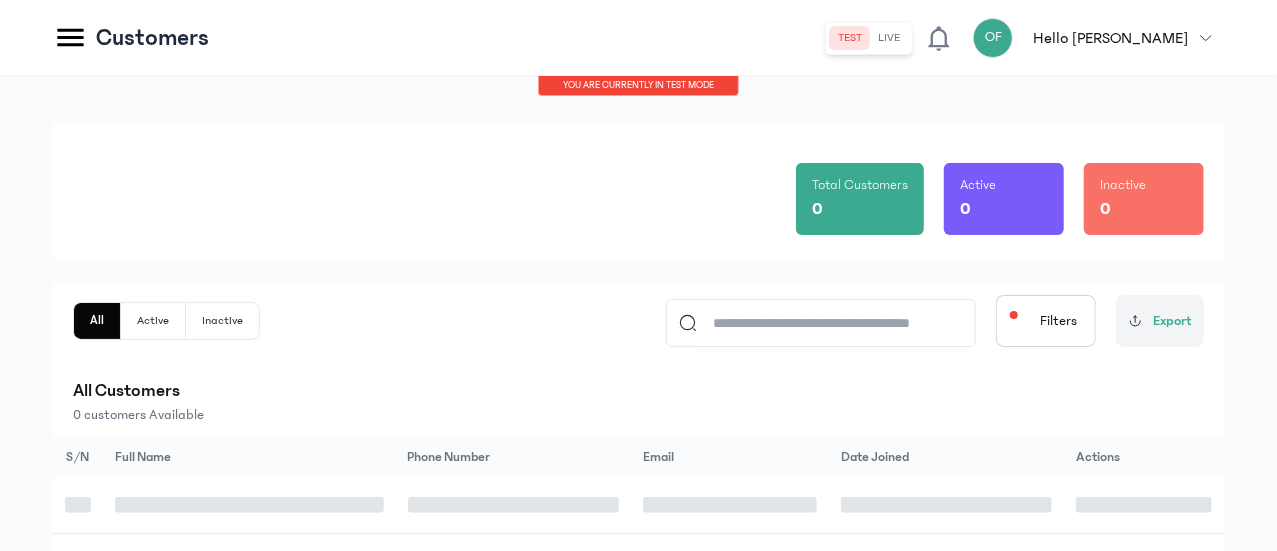 scroll, scrollTop: 0, scrollLeft: 0, axis: both 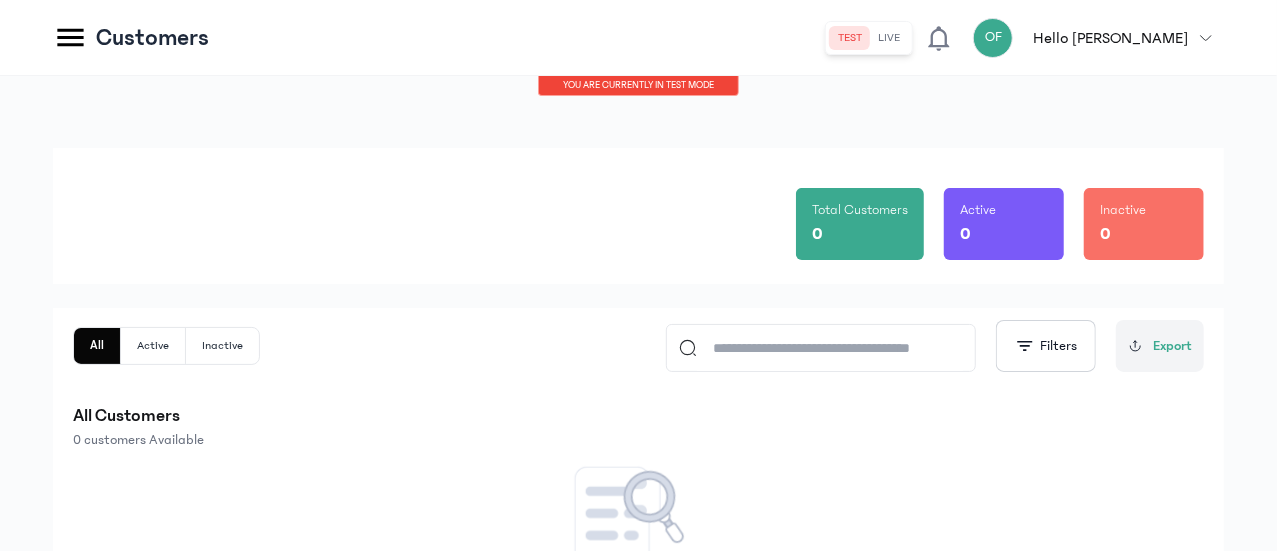 click 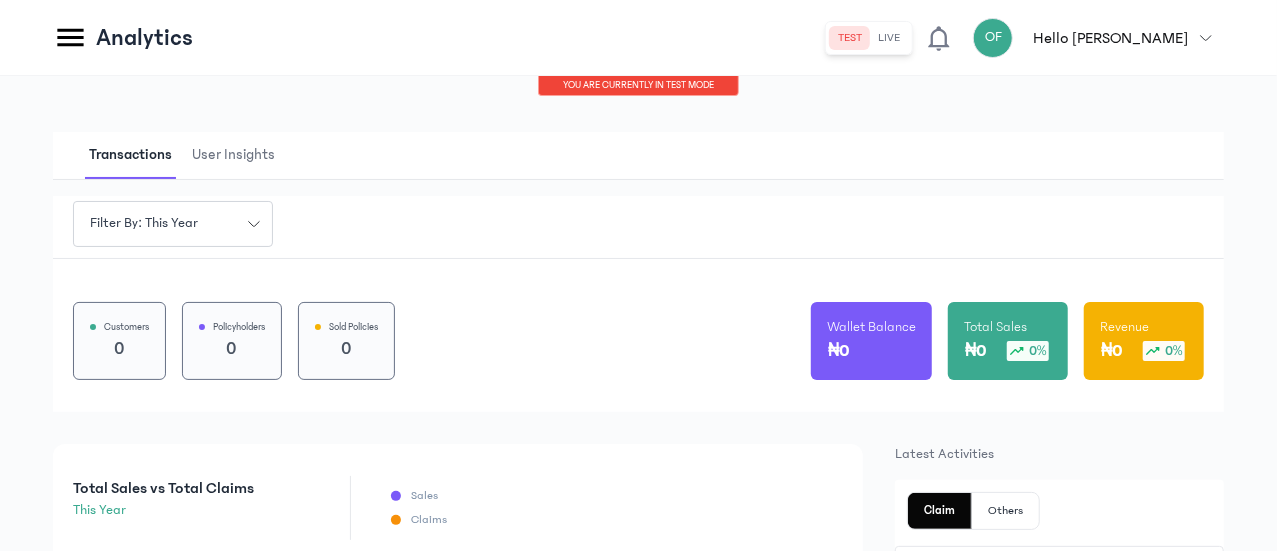 click on "Hello [PERSON_NAME]" at bounding box center (1110, 38) 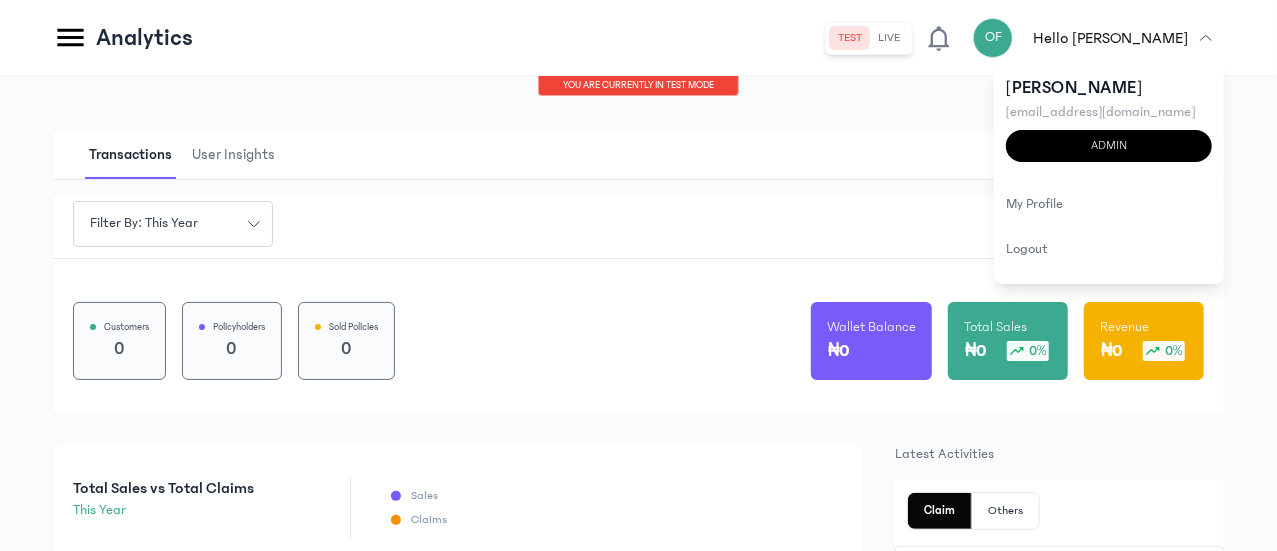 click on "Transactions User Insights" at bounding box center [638, 156] 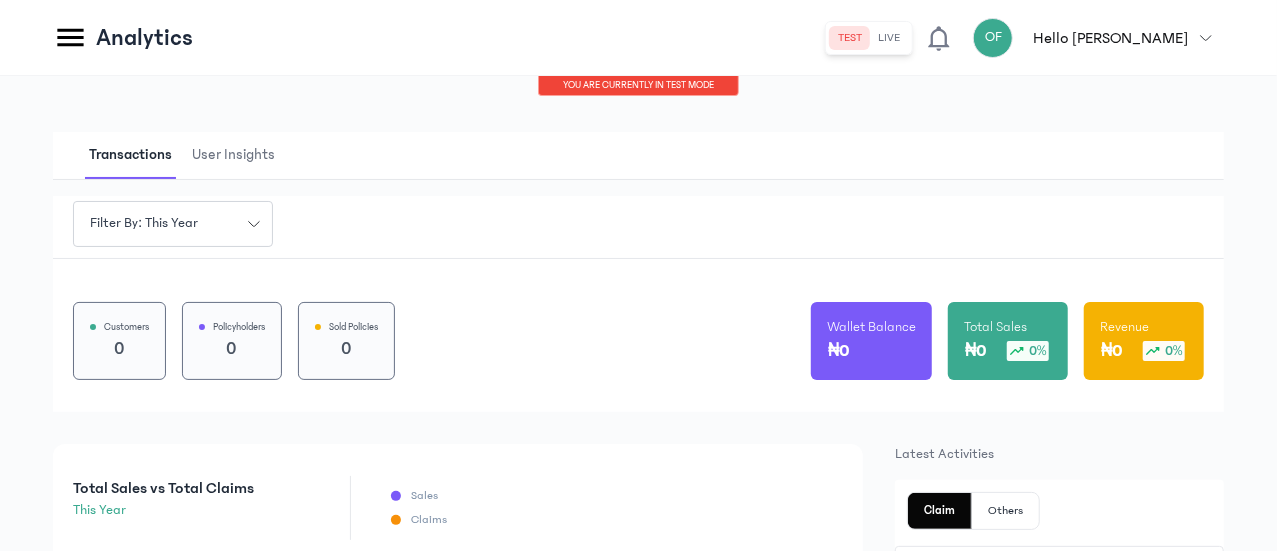 scroll, scrollTop: 0, scrollLeft: 0, axis: both 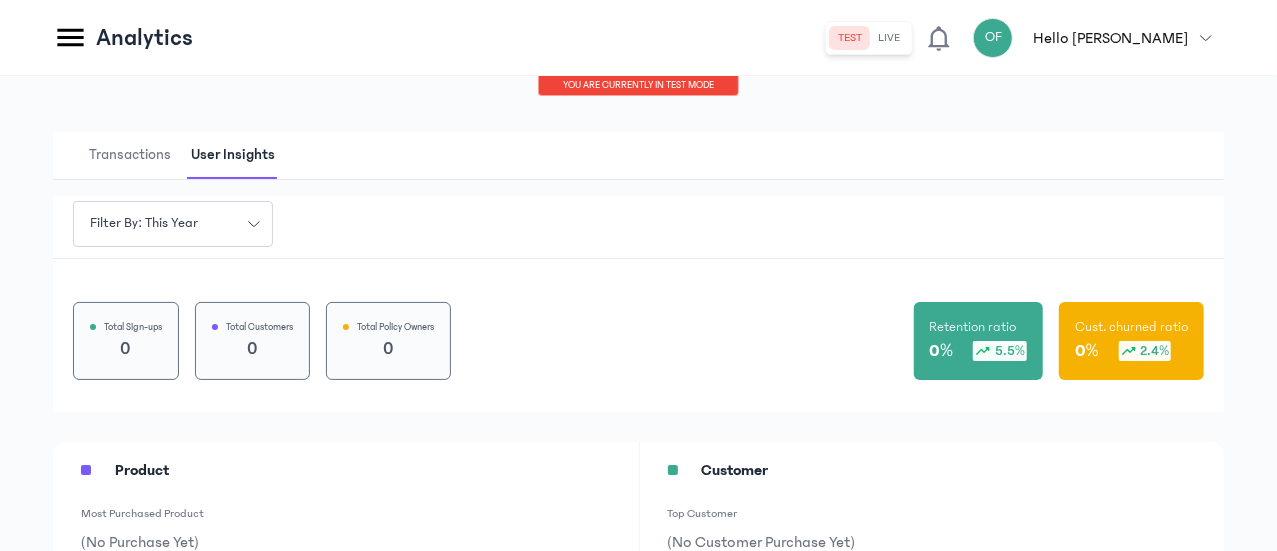 click on "Transactions" at bounding box center [130, 155] 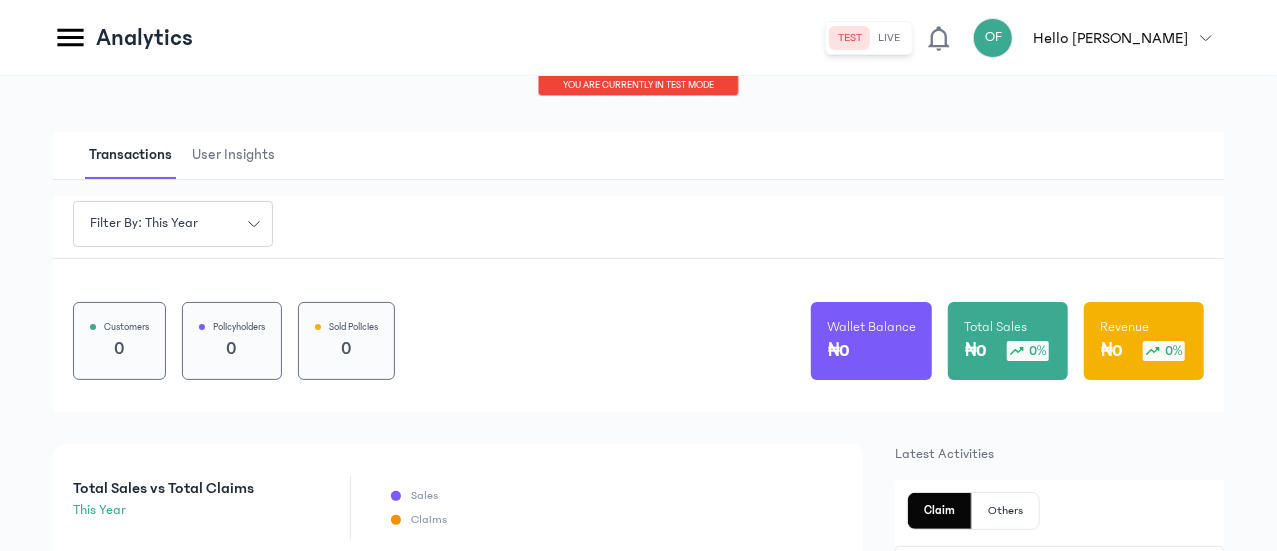 click on "Analytics test live
OF  Hello [PERSON_NAME] [EMAIL_ADDRESS][DOMAIN_NAME] Admin my profile logout  You are currently in TEST MODE" at bounding box center [638, 38] 